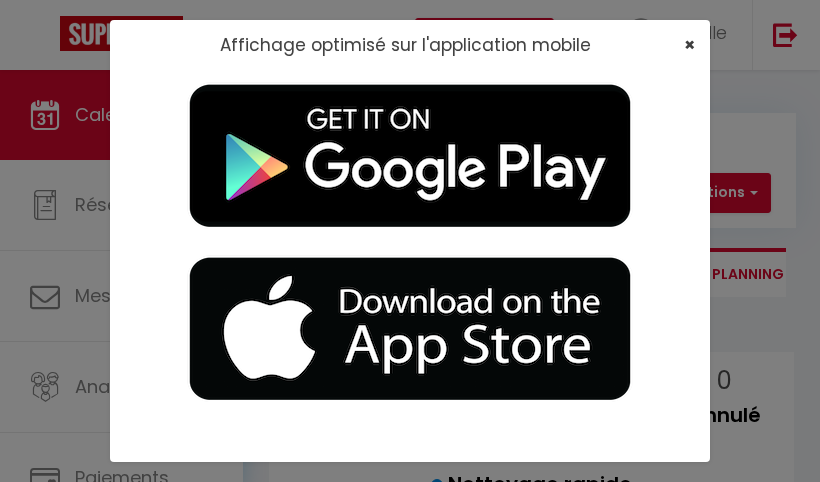scroll, scrollTop: 0, scrollLeft: 0, axis: both 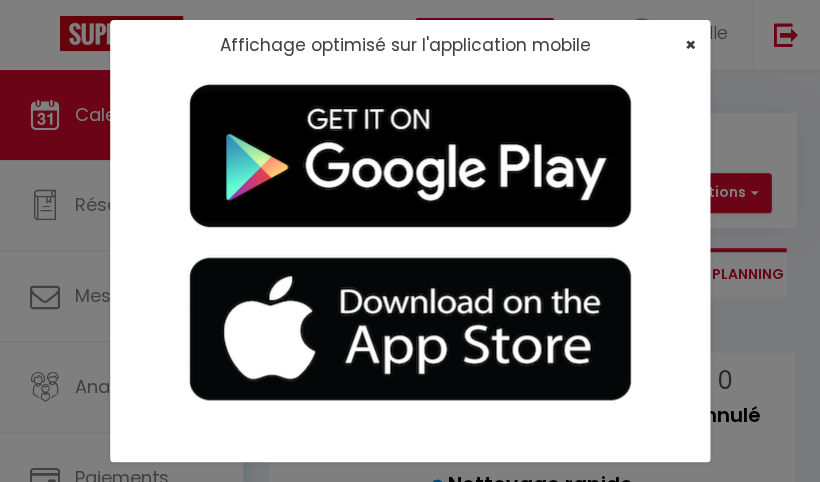 click on "×" at bounding box center [689, 44] 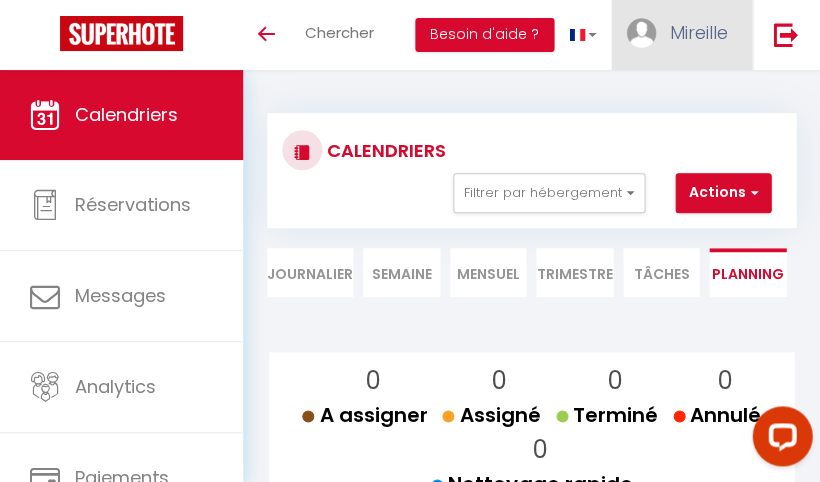 scroll, scrollTop: 0, scrollLeft: 0, axis: both 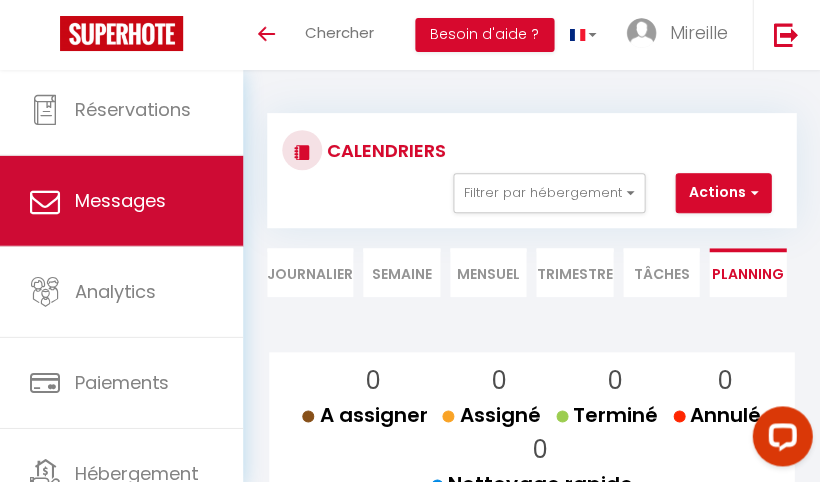 click on "Messages" at bounding box center (120, 200) 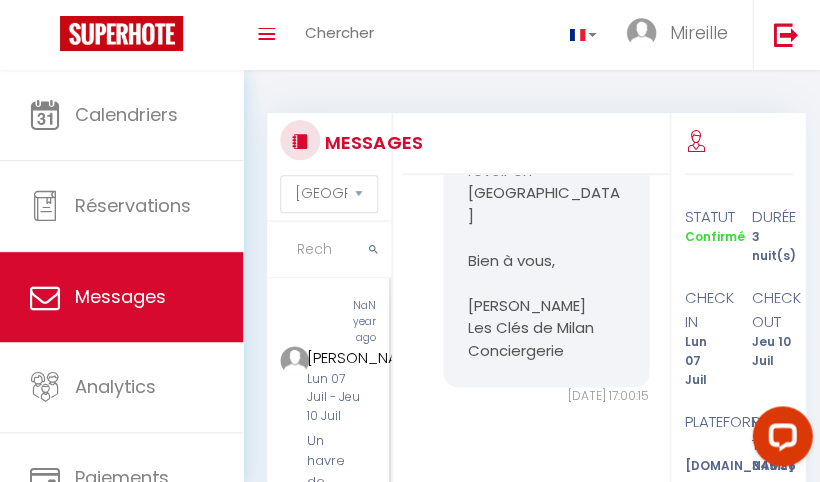 scroll, scrollTop: 2493, scrollLeft: 0, axis: vertical 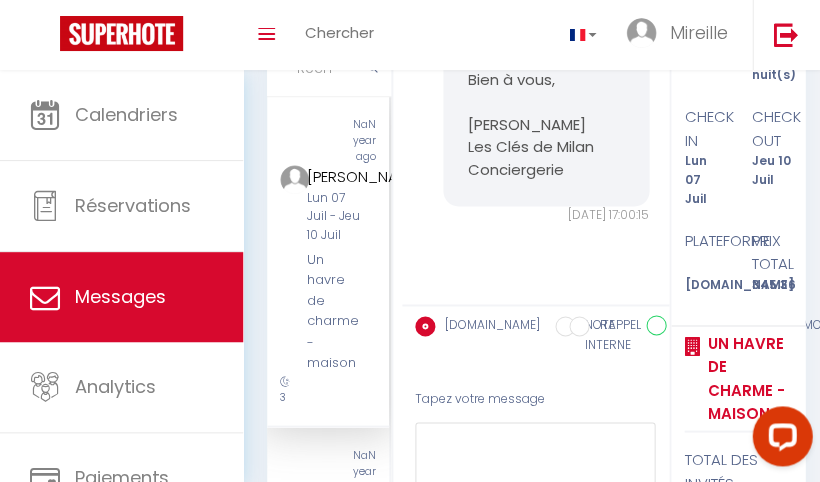 click on "Chers Voyageurs, Nous espérons que votre séjour a été des plus agréables et que vous avez trouvé tout ce dont vous aviez besoin pour passer un moment inoubliable. Nous serions très reconnaissants si vous pouviez prendre quelques instants pour partager votre expérience en laissant un avis positif sur la plateforme de réservation. Vos commentaires sont essentiels pour nous aider à améliorer nos services et à accueillir de futurs voyageurs dans les meilleures conditions. Merci beaucoup pour votre soutien et au plaisir de vous revoir en [GEOGRAPHIC_DATA] à vous, [PERSON_NAME]  Les Clés de Milan Conciergerie" at bounding box center (546, -325) 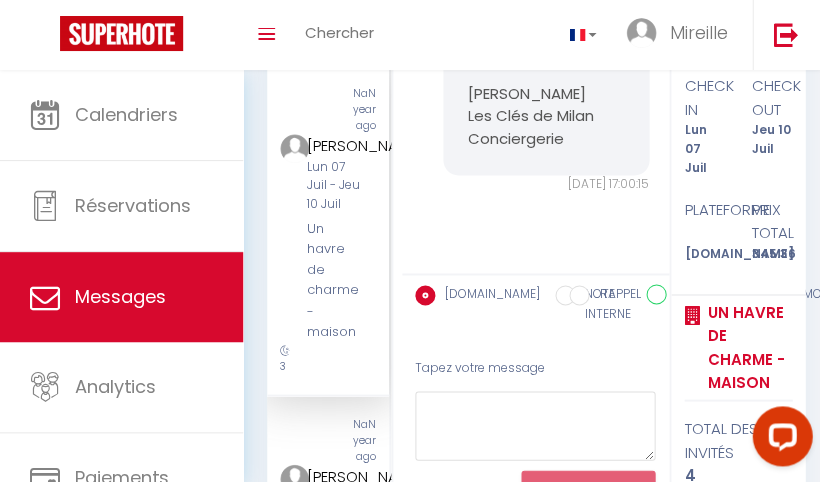 click on "Chers Voyageurs, Nous espérons que votre séjour a été des plus agréables et que vous avez trouvé tout ce dont vous aviez besoin pour passer un moment inoubliable. Nous serions très reconnaissants si vous pouviez prendre quelques instants pour partager votre expérience en laissant un avis positif sur la plateforme de réservation. Vos commentaires sont essentiels pour nous aider à améliorer nos services et à accueillir de futurs voyageurs dans les meilleures conditions. Merci beaucoup pour votre soutien et au plaisir de vous revoir en [GEOGRAPHIC_DATA] à vous, [PERSON_NAME]  Les Clés de Milan Conciergerie" at bounding box center [546, -356] 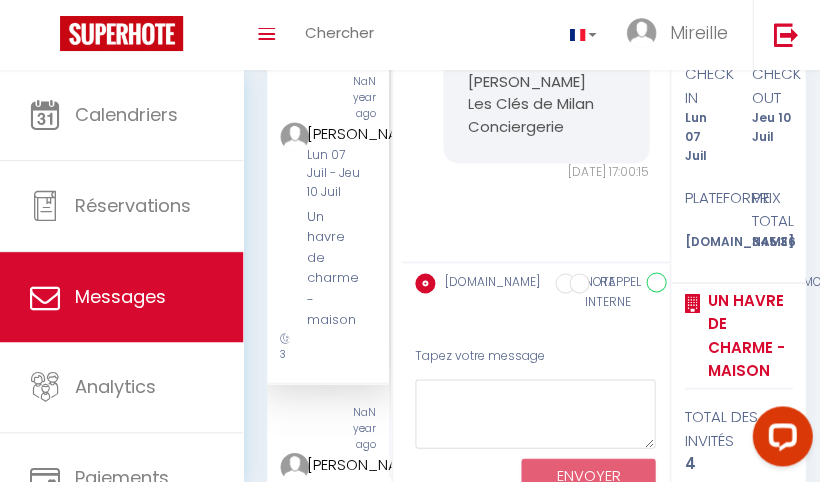 click on "Chers Voyageurs, Nous espérons que votre séjour a été des plus agréables et que vous avez trouvé tout ce dont vous aviez besoin pour passer un moment inoubliable. Nous serions très reconnaissants si vous pouviez prendre quelques instants pour partager votre expérience en laissant un avis positif sur la plateforme de réservation. Vos commentaires sont essentiels pour nous aider à améliorer nos services et à accueillir de futurs voyageurs dans les meilleures conditions. Merci beaucoup pour votre soutien et au plaisir de vous revoir en [GEOGRAPHIC_DATA] à vous, [PERSON_NAME]  Les Clés de Milan Conciergerie" at bounding box center (546, -368) 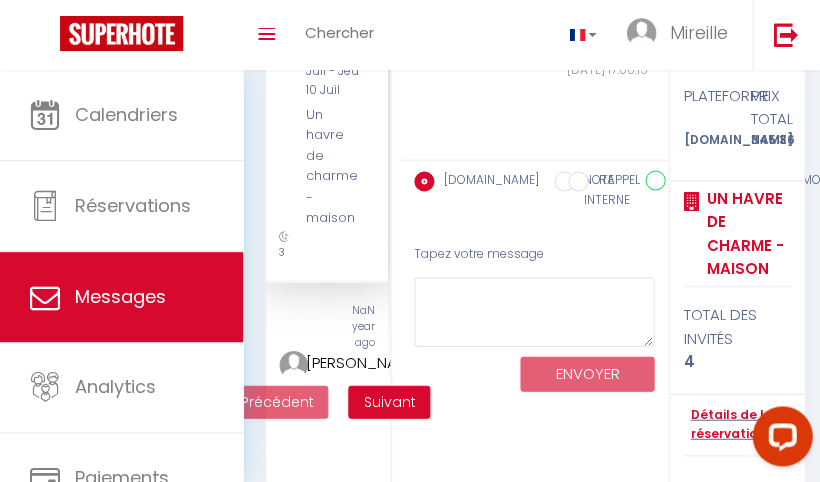 scroll, scrollTop: 328, scrollLeft: 1, axis: both 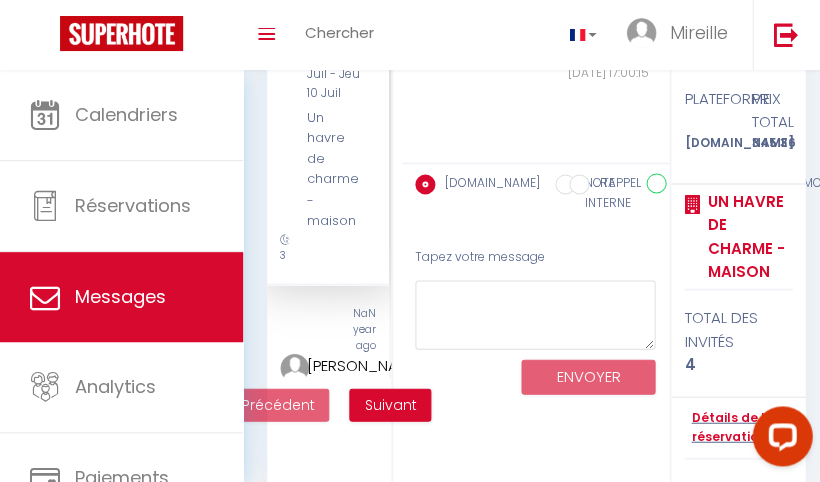 click on "Tapez votre message" at bounding box center [535, 256] 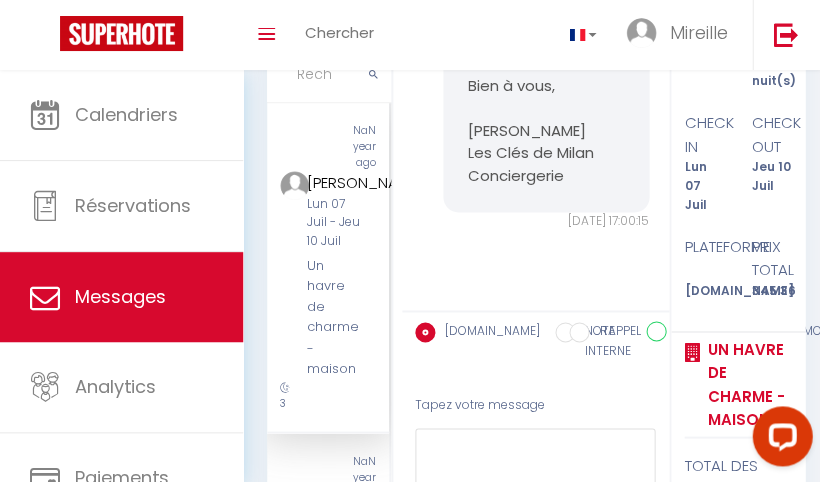 scroll, scrollTop: 176, scrollLeft: 0, axis: vertical 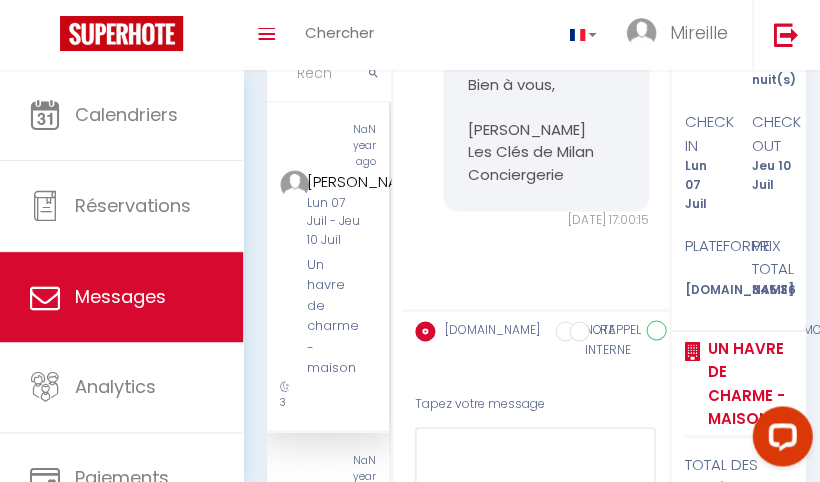 click on "Chers Voyageurs, Nous espérons que votre séjour a été des plus agréables et que vous avez trouvé tout ce dont vous aviez besoin pour passer un moment inoubliable. Nous serions très reconnaissants si vous pouviez prendre quelques instants pour partager votre expérience en laissant un avis positif sur la plateforme de réservation. Vos commentaires sont essentiels pour nous aider à améliorer nos services et à accueillir de futurs voyageurs dans les meilleures conditions. Merci beaucoup pour votre soutien et au plaisir de vous revoir en [GEOGRAPHIC_DATA] à vous, [PERSON_NAME]  Les Clés de Milan Conciergerie   [DATE] 17:00:15     Note Sms     Chers Voyageurs, Nous espérons que votre séjour a été des plus agréables et que vous avez trouvé tout ce dont vous aviez besoin pour passer un moment inoubliable. Nous serions très reconnaissants si vous pouviez prendre quelques instants pour partager votre expérience en laissant un avis positif sur la plateforme de réservation. Bien à vous, [PERSON_NAME]" at bounding box center [535, -301] 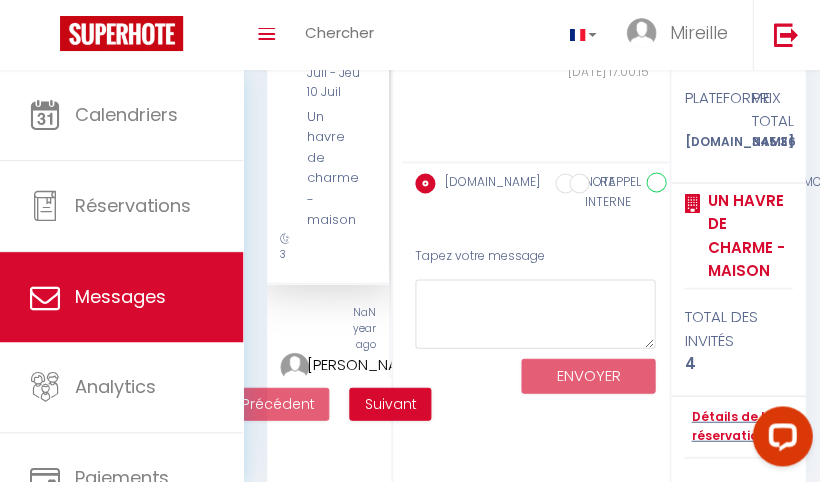 scroll, scrollTop: 323, scrollLeft: 0, axis: vertical 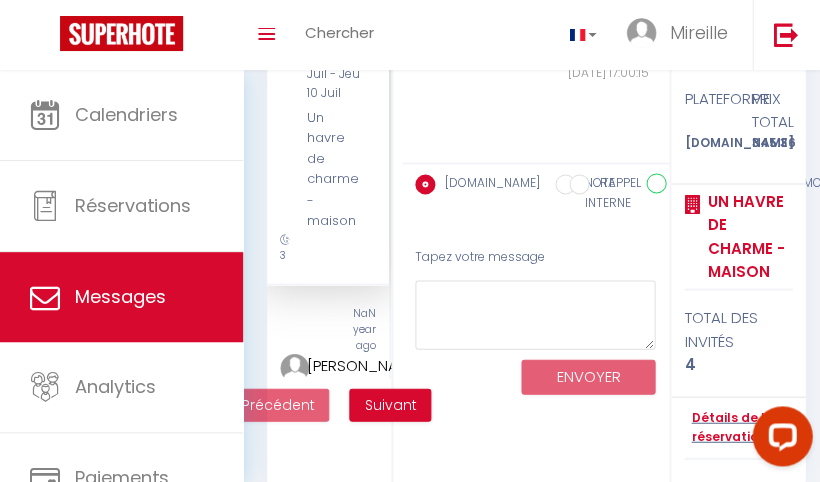 click on "Tapez votre message" at bounding box center [535, 256] 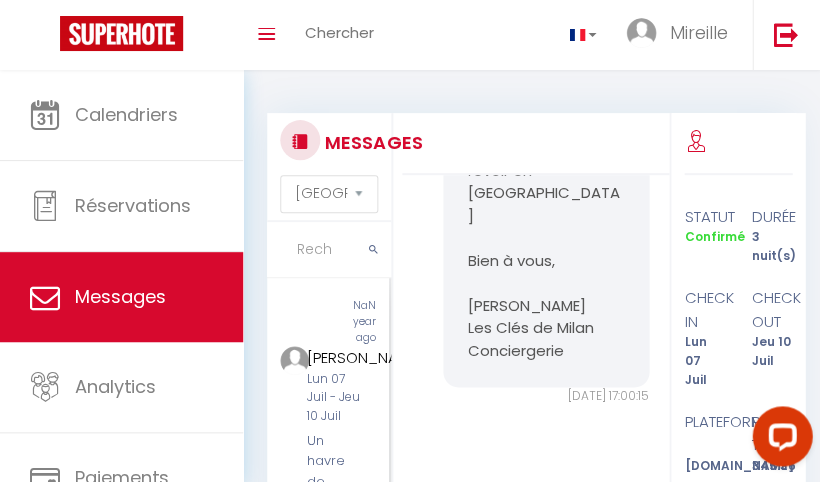 scroll, scrollTop: 0, scrollLeft: 0, axis: both 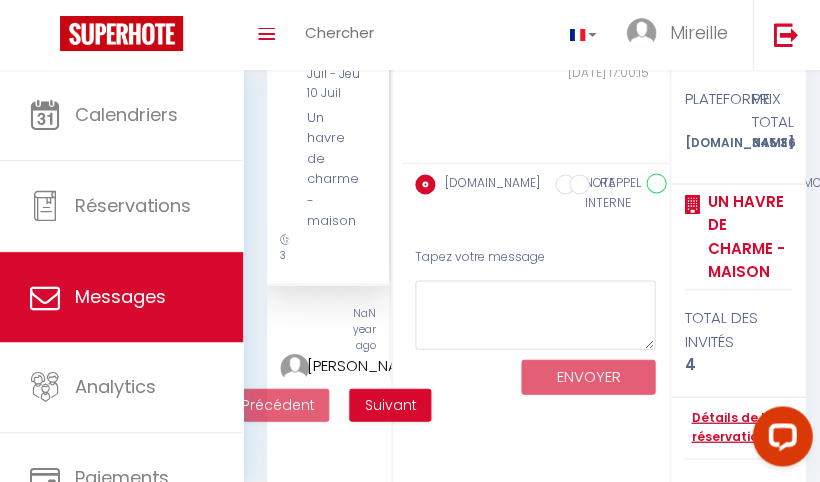 click on "Détails de la réservation" at bounding box center (738, 427) 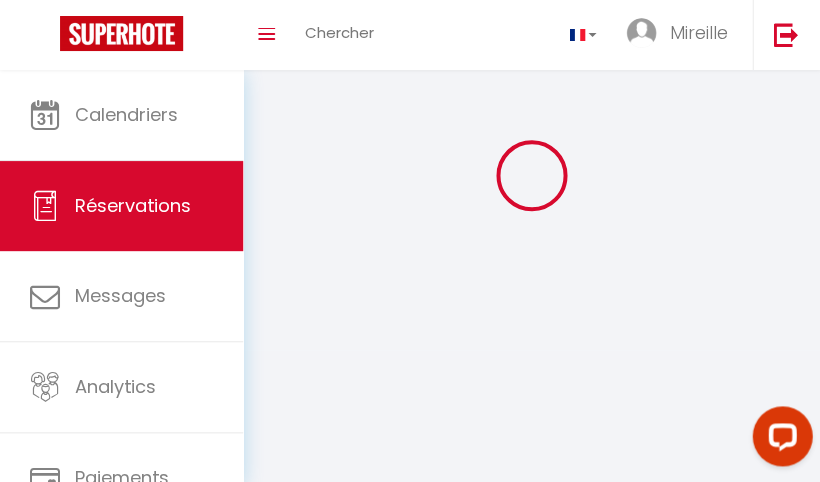 scroll, scrollTop: 0, scrollLeft: 0, axis: both 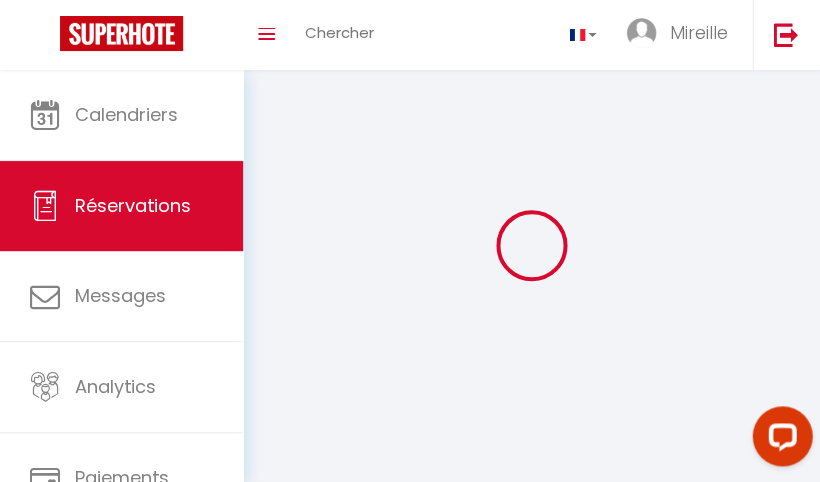 type on "[PERSON_NAME]" 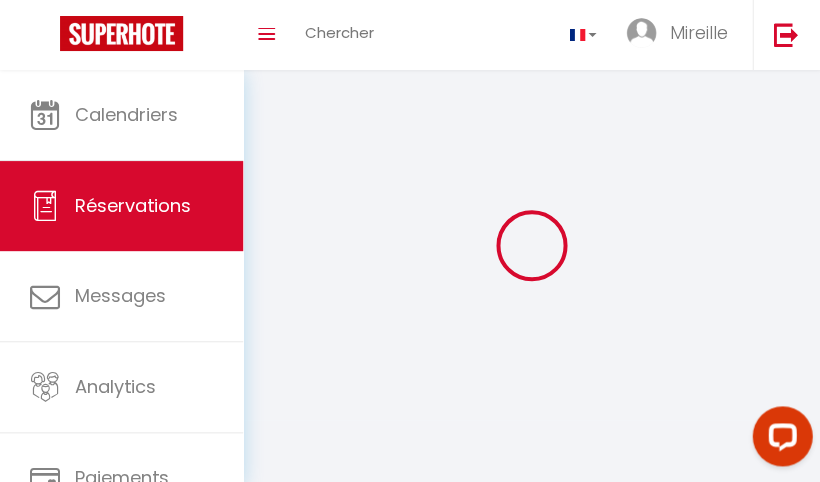 type on "[PERSON_NAME]" 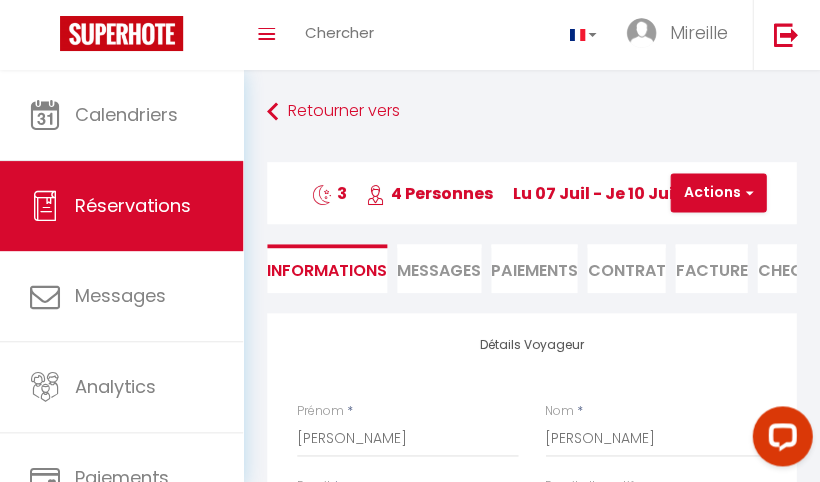 select 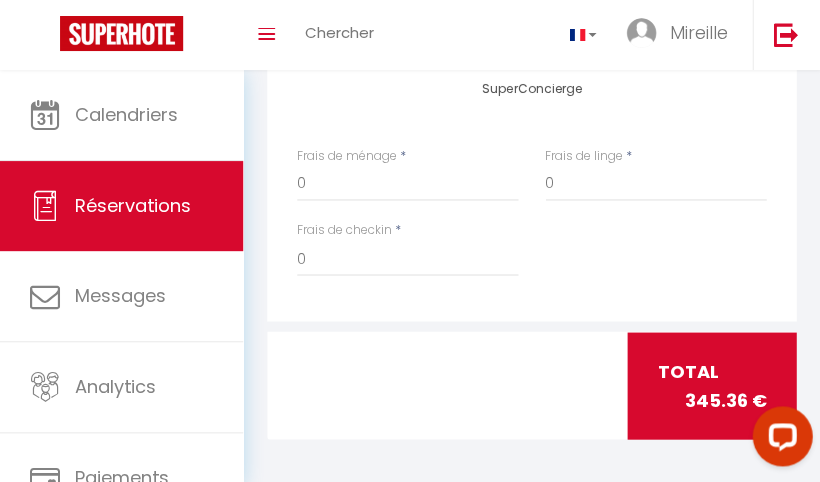 scroll, scrollTop: 2307, scrollLeft: 0, axis: vertical 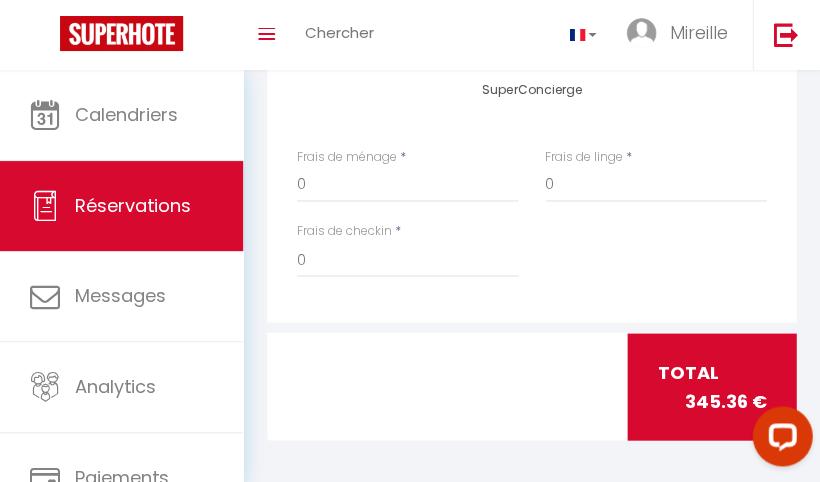 click on "total
345.36 €" at bounding box center (711, 386) 